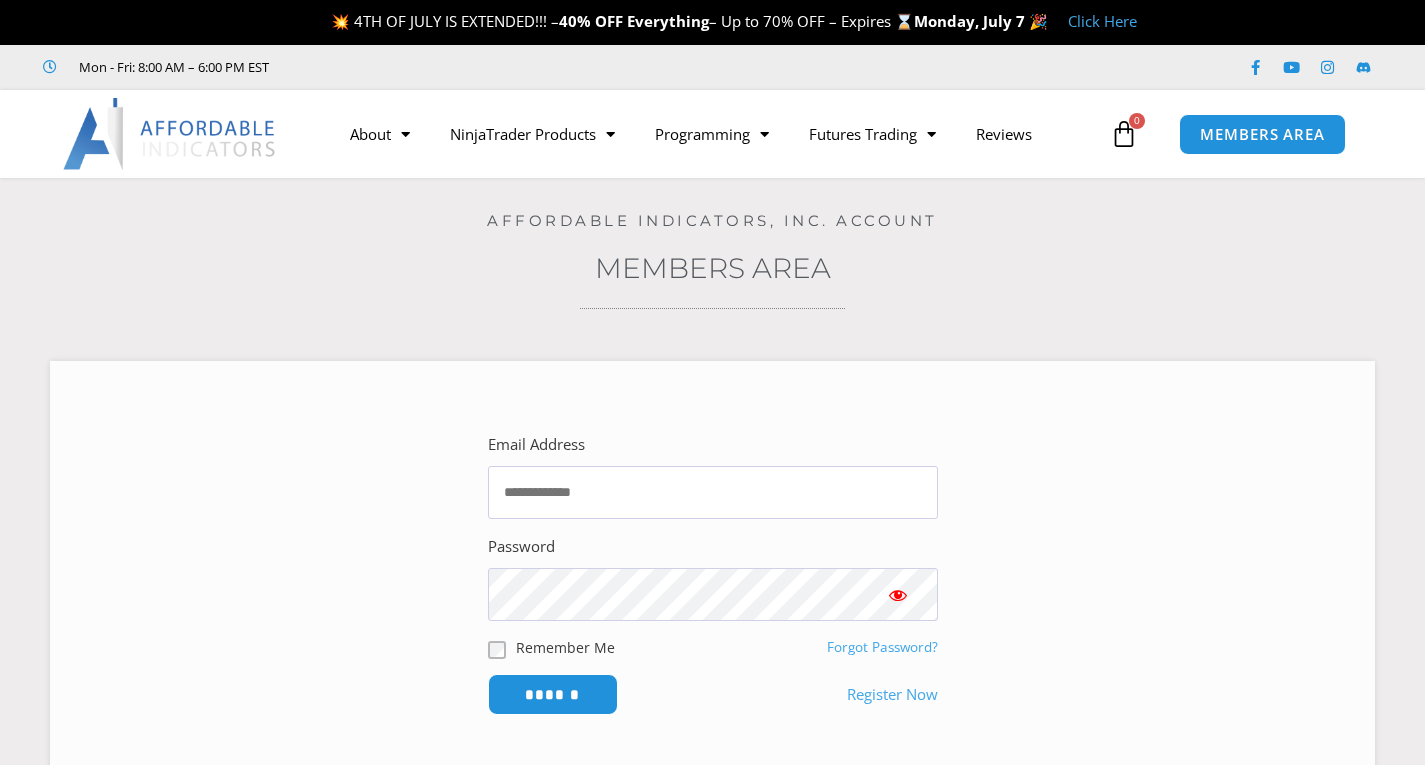 scroll, scrollTop: 0, scrollLeft: 0, axis: both 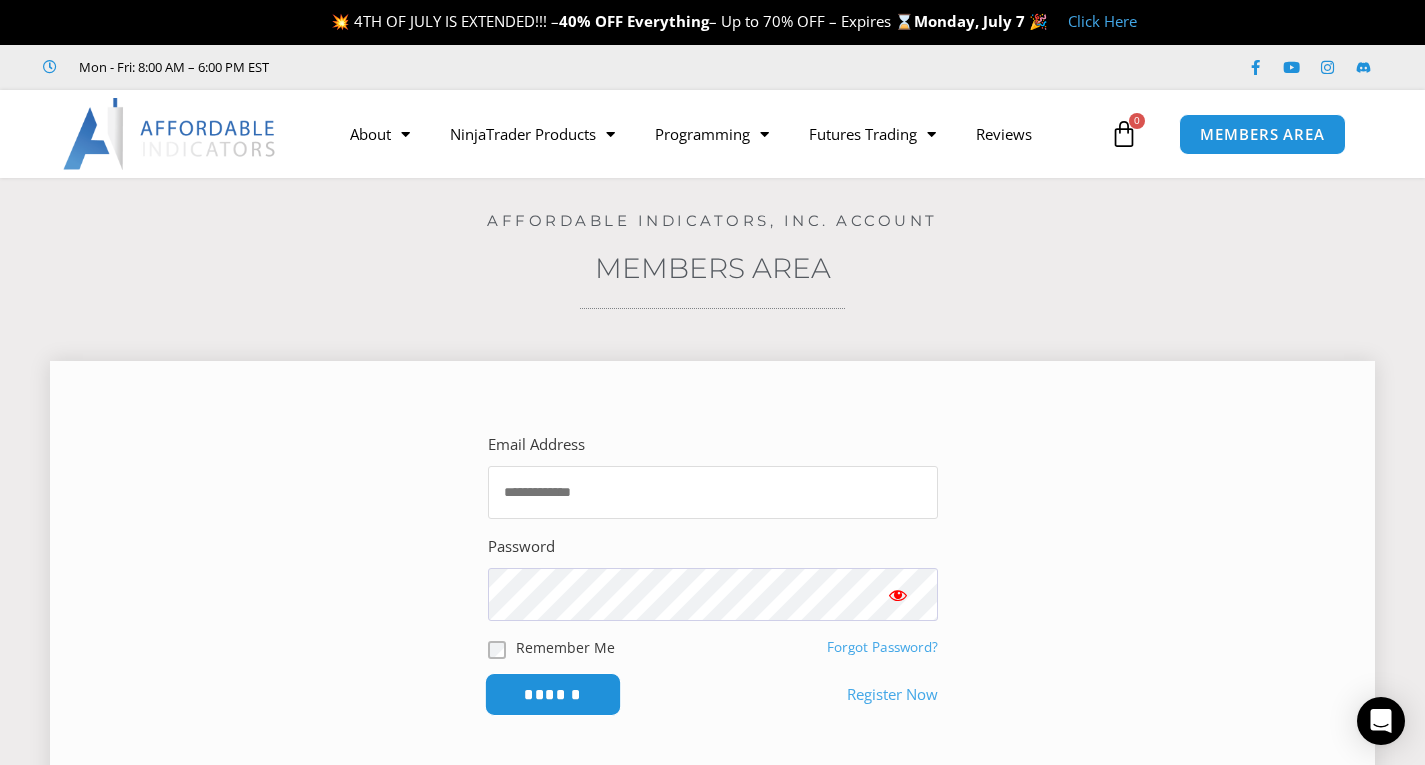type on "**********" 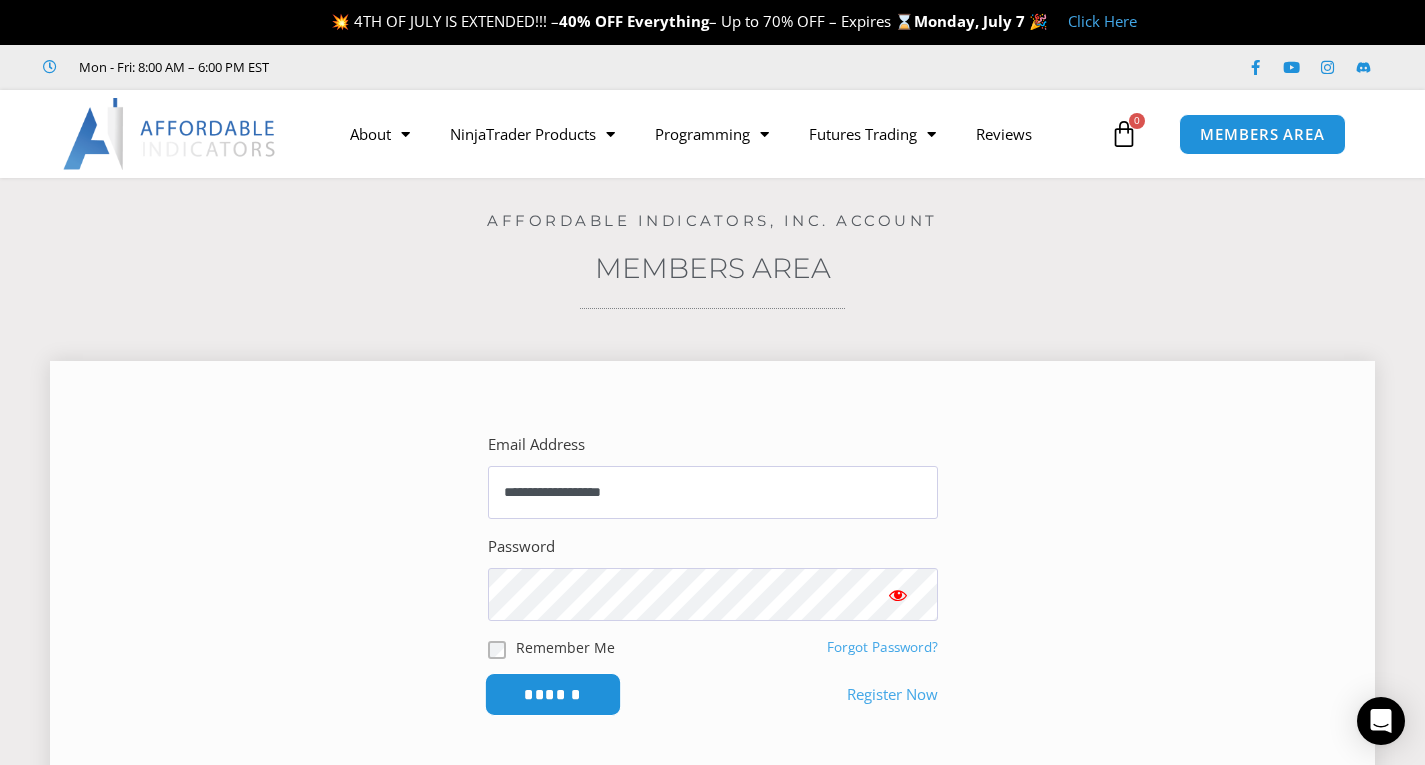 click on "******" at bounding box center (552, 694) 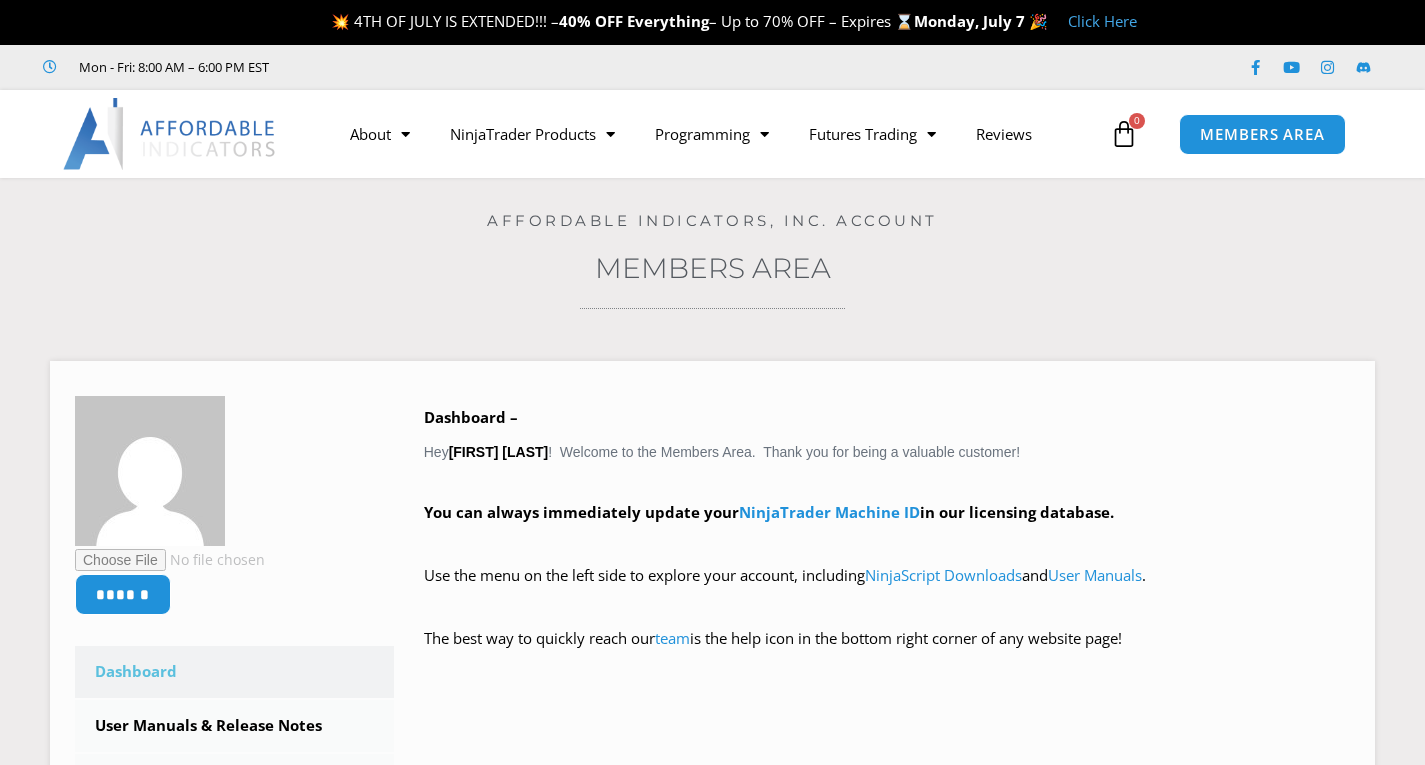 scroll, scrollTop: 0, scrollLeft: 0, axis: both 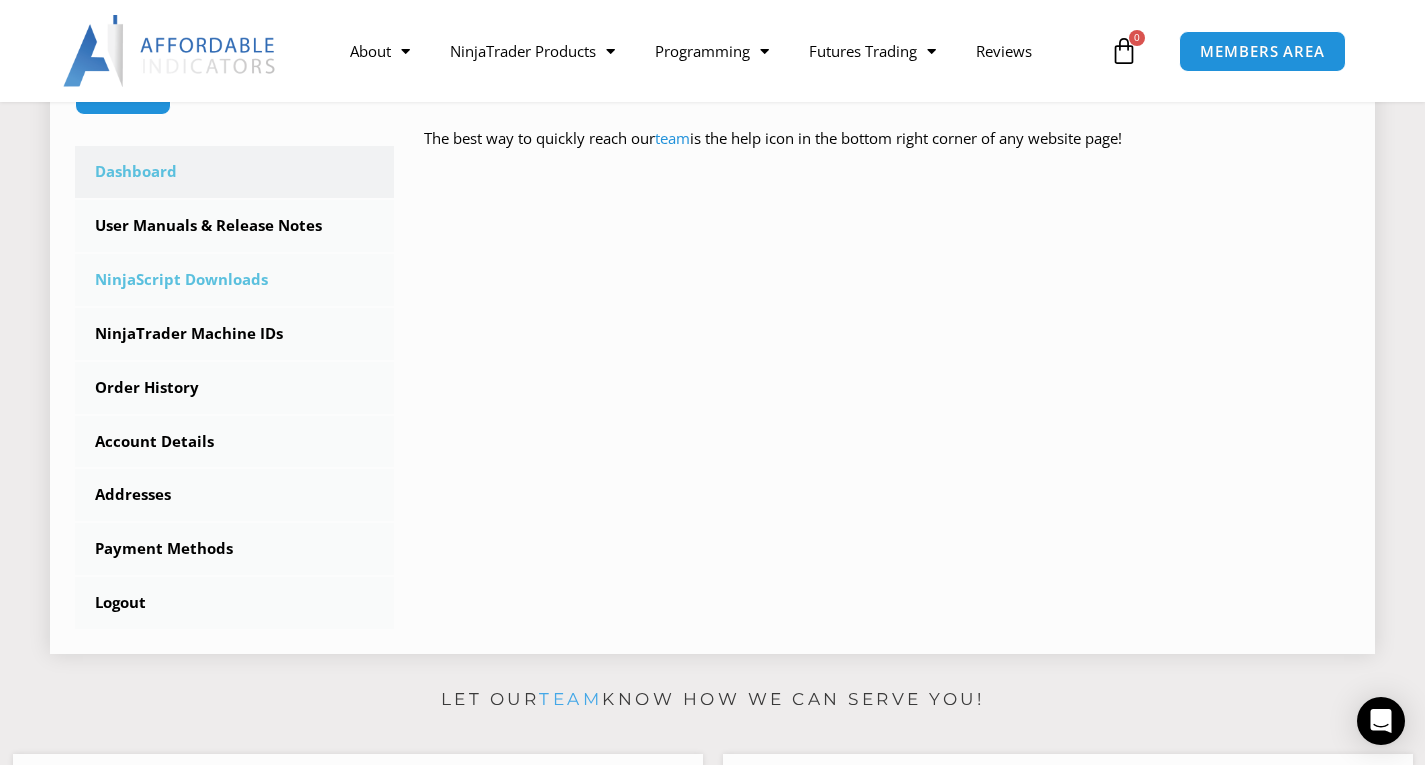 click on "NinjaScript Downloads" at bounding box center [234, 280] 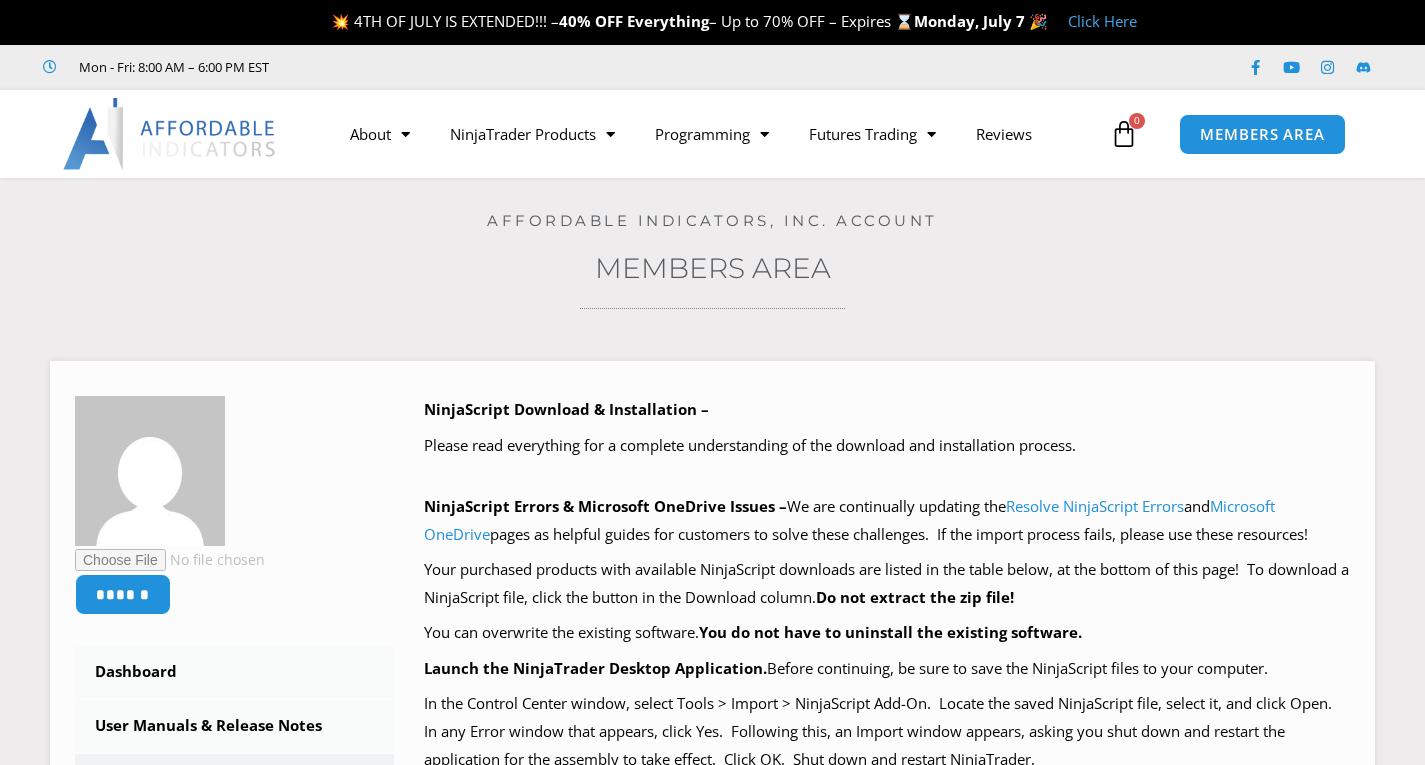 scroll, scrollTop: 0, scrollLeft: 0, axis: both 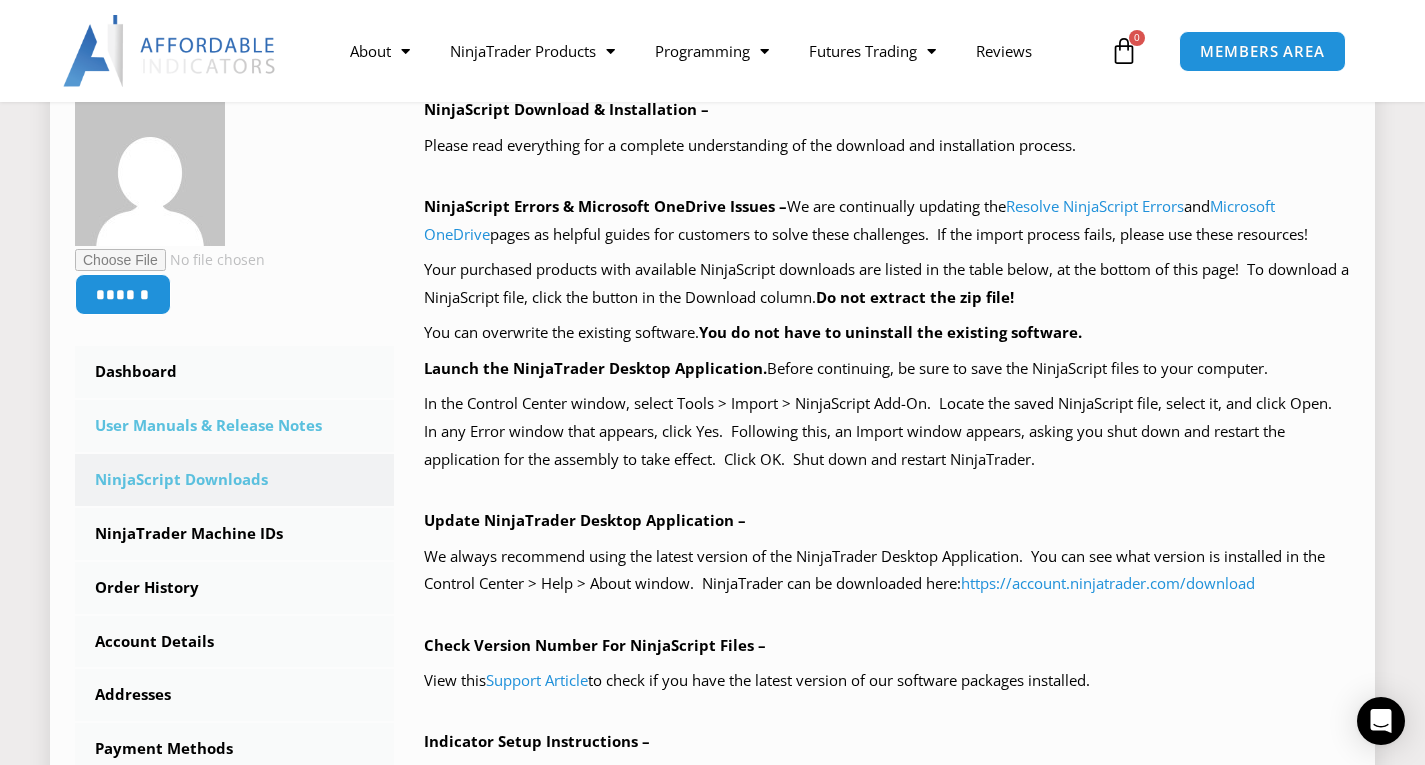 click on "User Manuals & Release Notes" at bounding box center (234, 426) 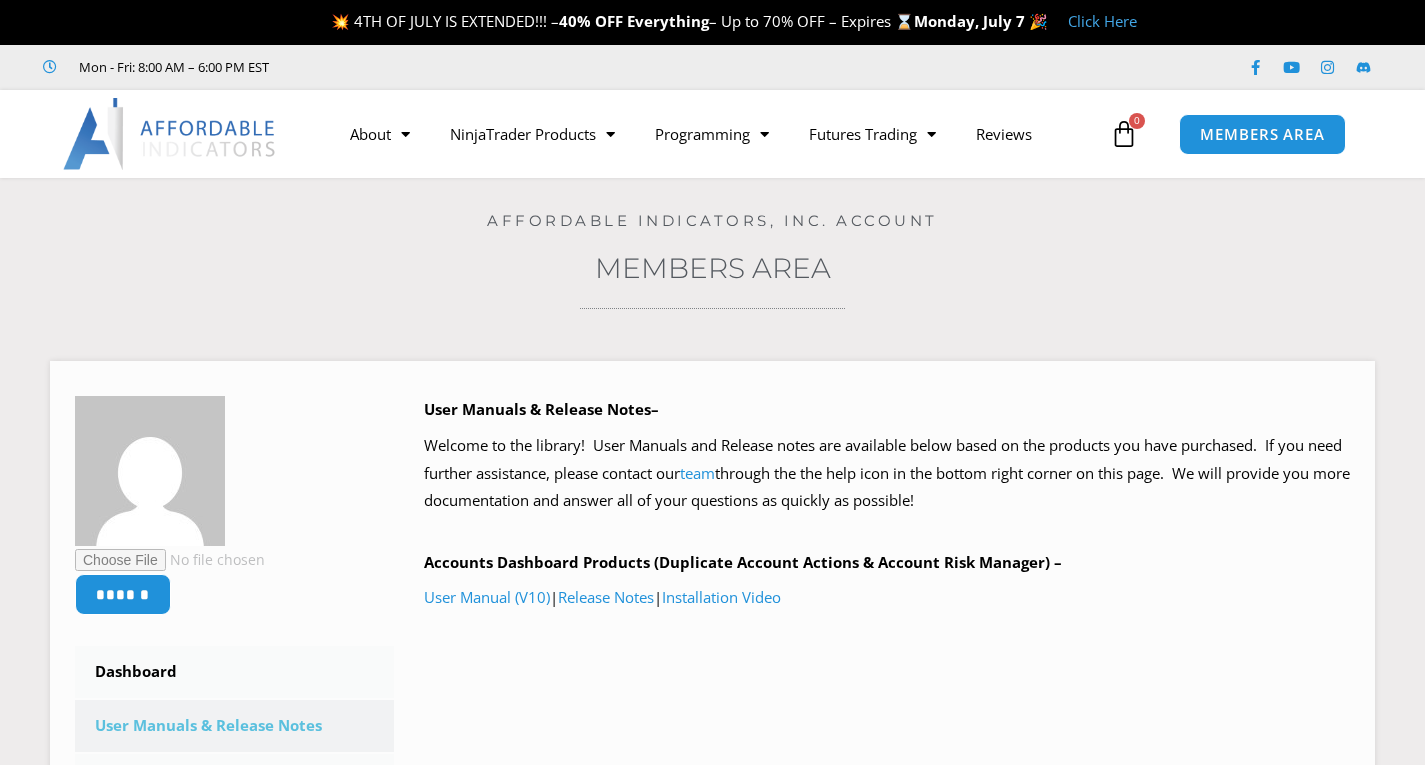 scroll, scrollTop: 0, scrollLeft: 0, axis: both 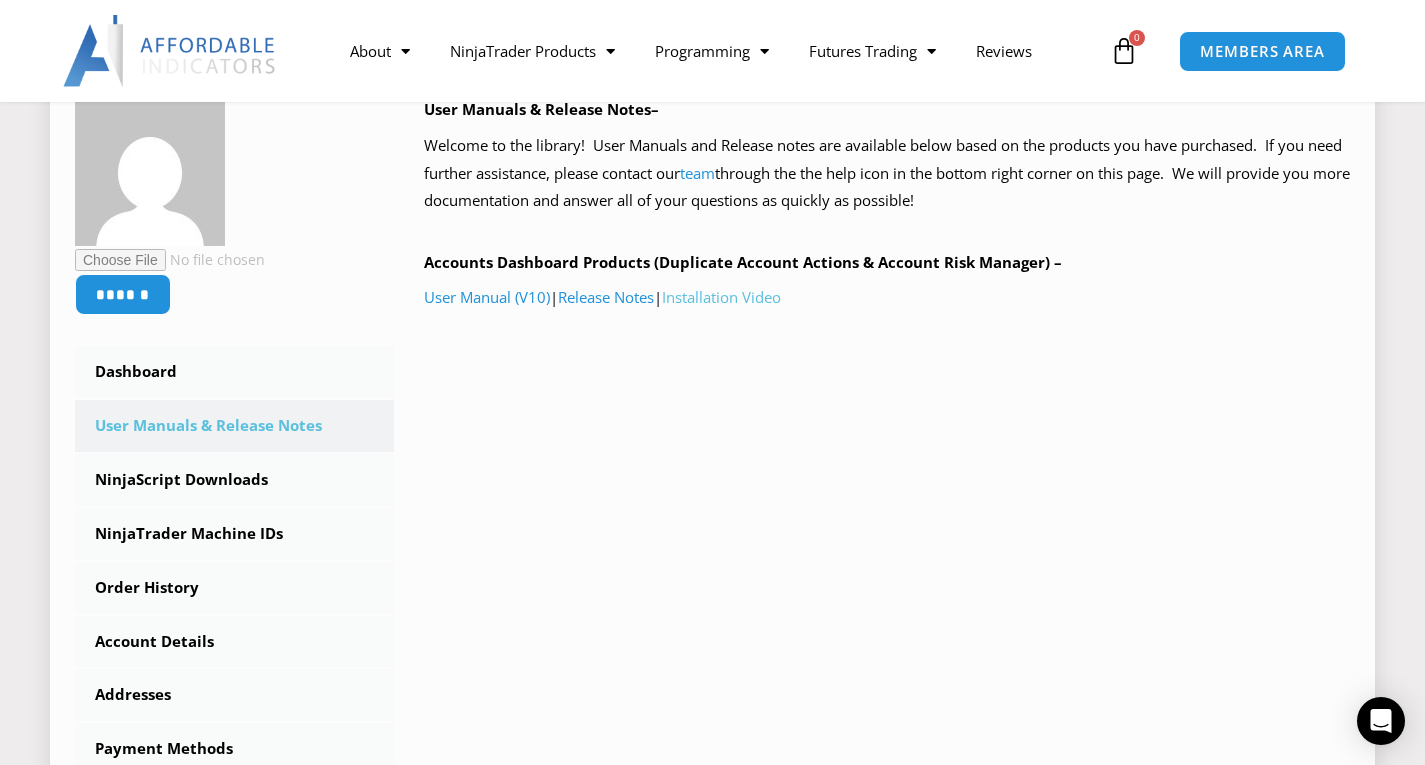 click on "Installation Video" at bounding box center (721, 297) 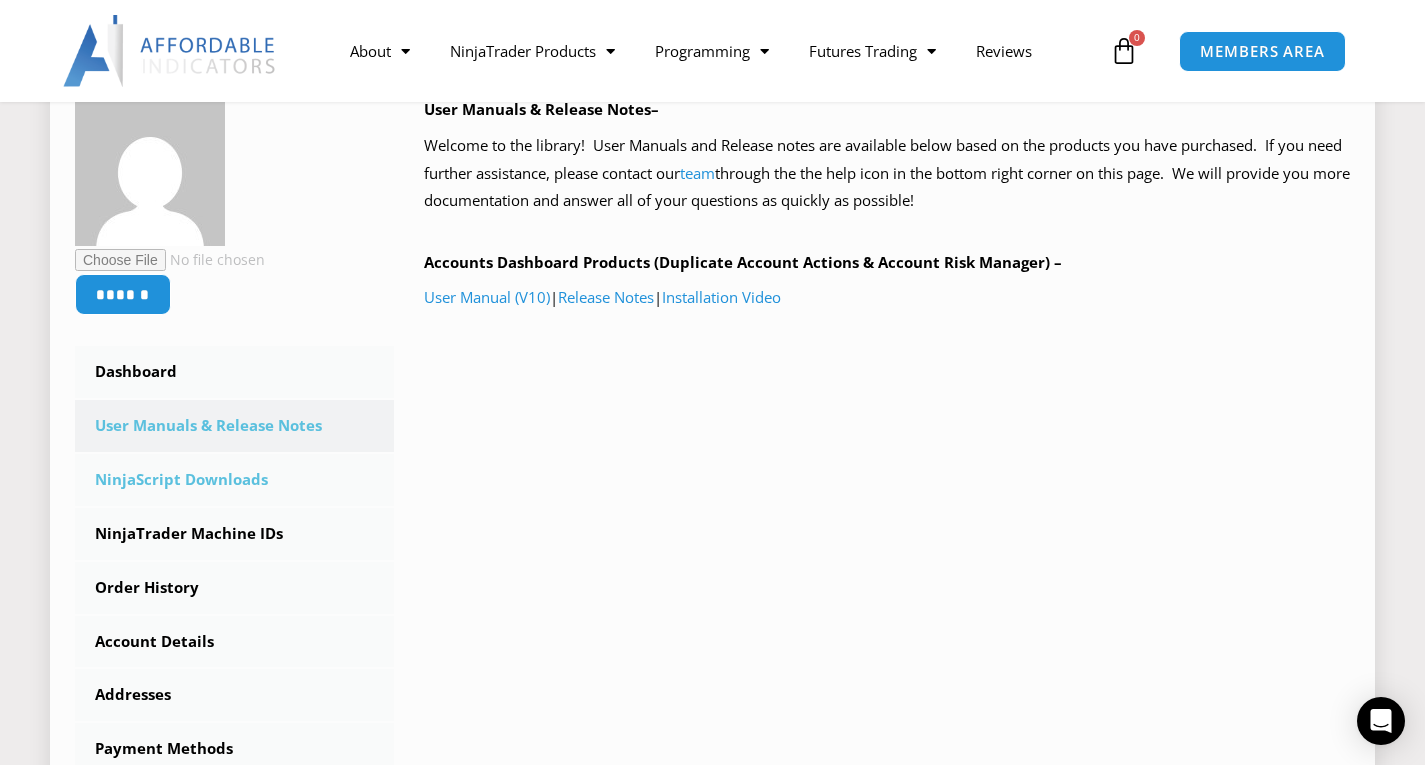 click on "NinjaScript Downloads" at bounding box center (234, 480) 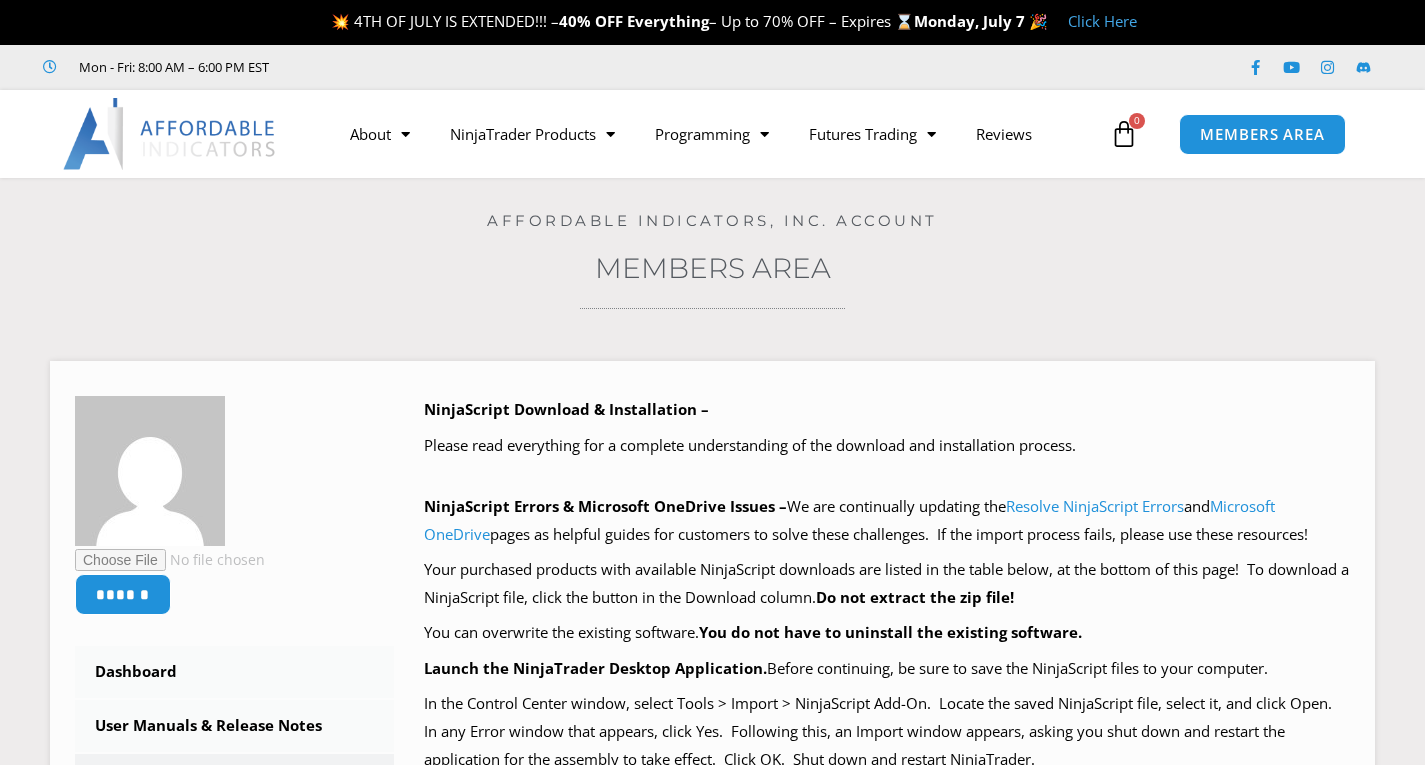 scroll, scrollTop: 0, scrollLeft: 0, axis: both 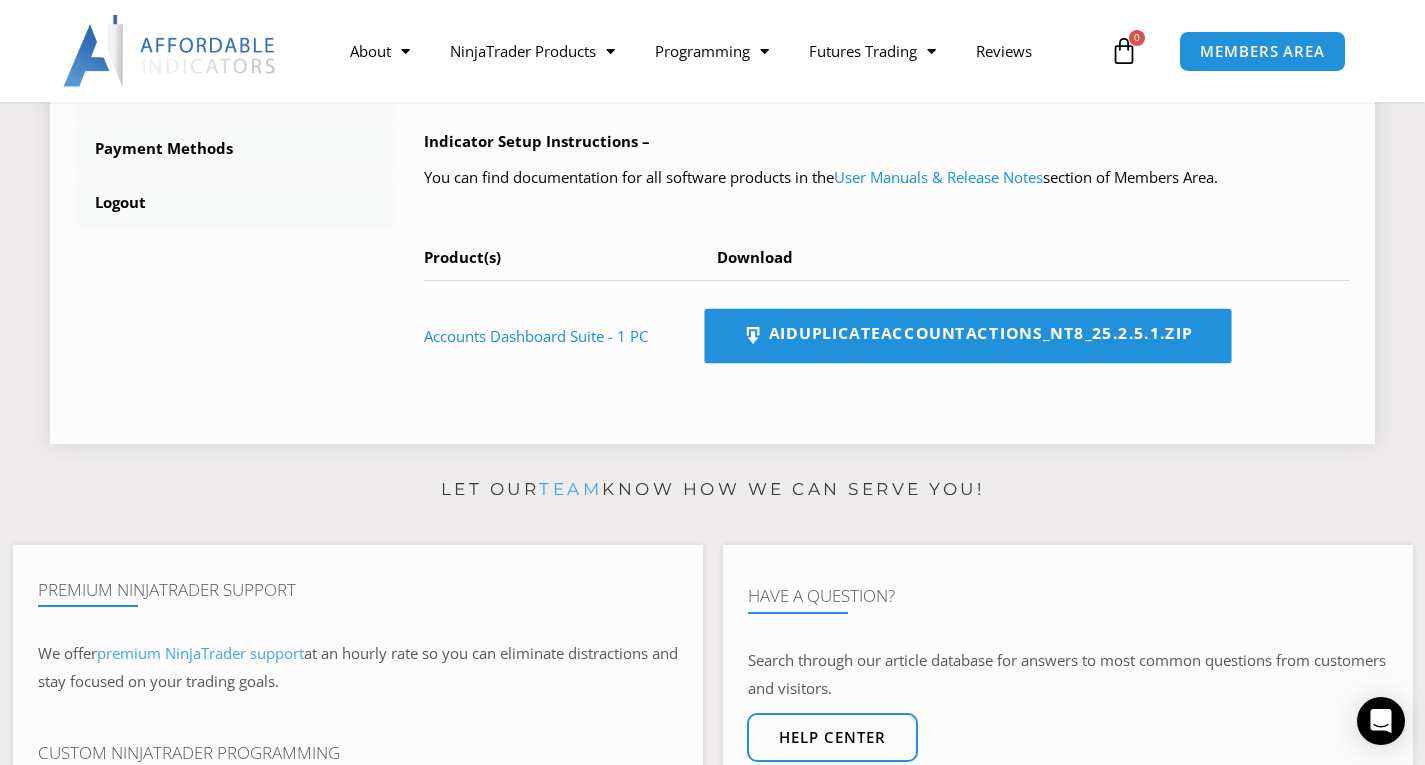 click on "AIDuplicateAccountActions_NT8_25.2.5.1.zip" at bounding box center (967, 336) 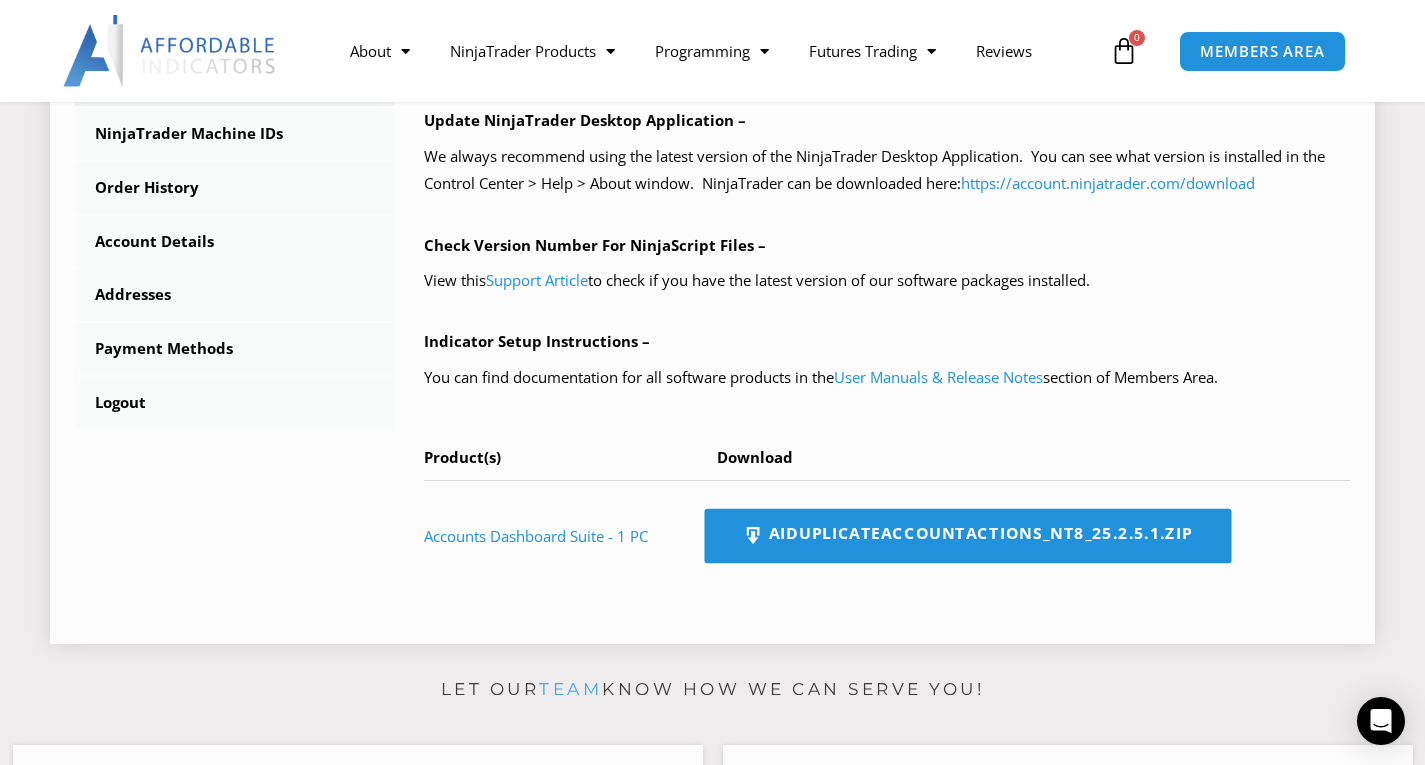 scroll, scrollTop: 600, scrollLeft: 0, axis: vertical 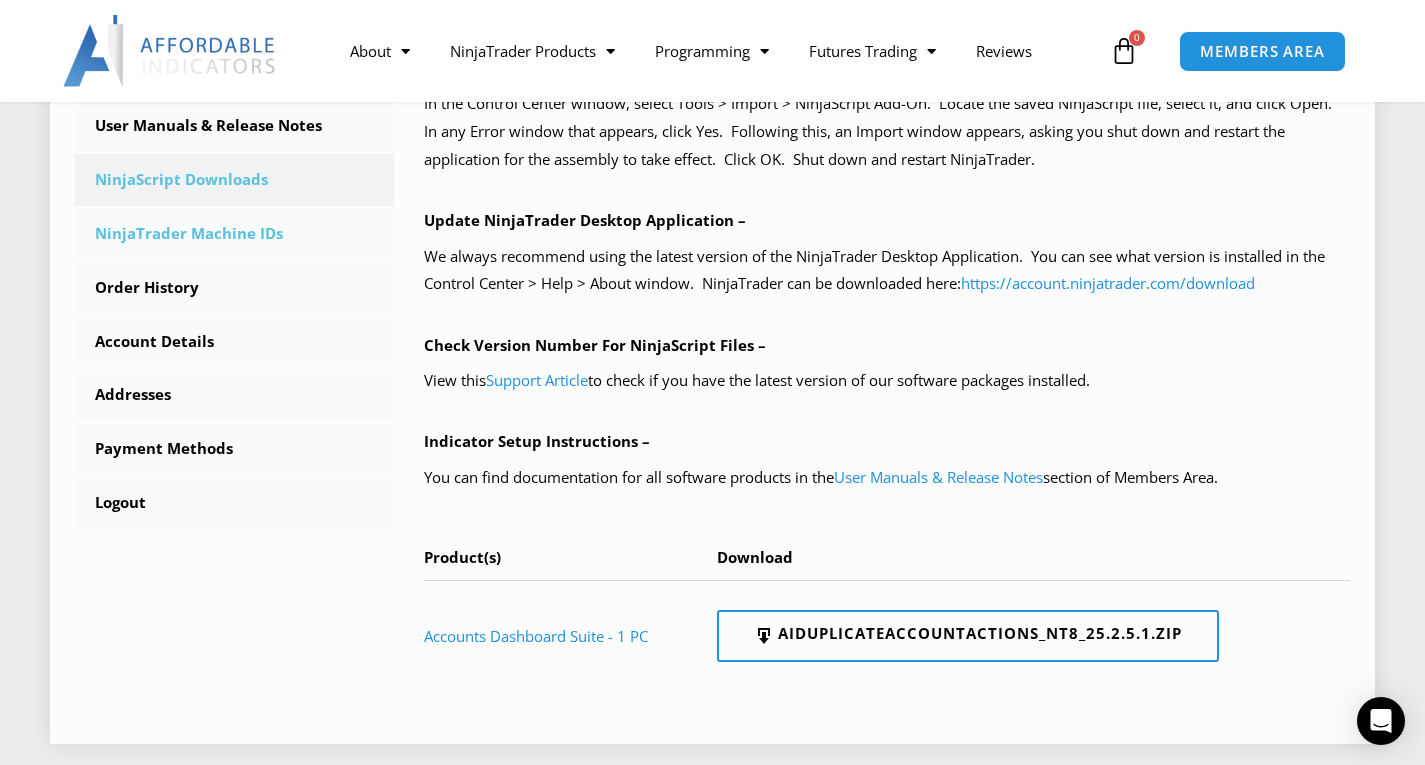 click on "NinjaTrader Machine IDs" at bounding box center [234, 234] 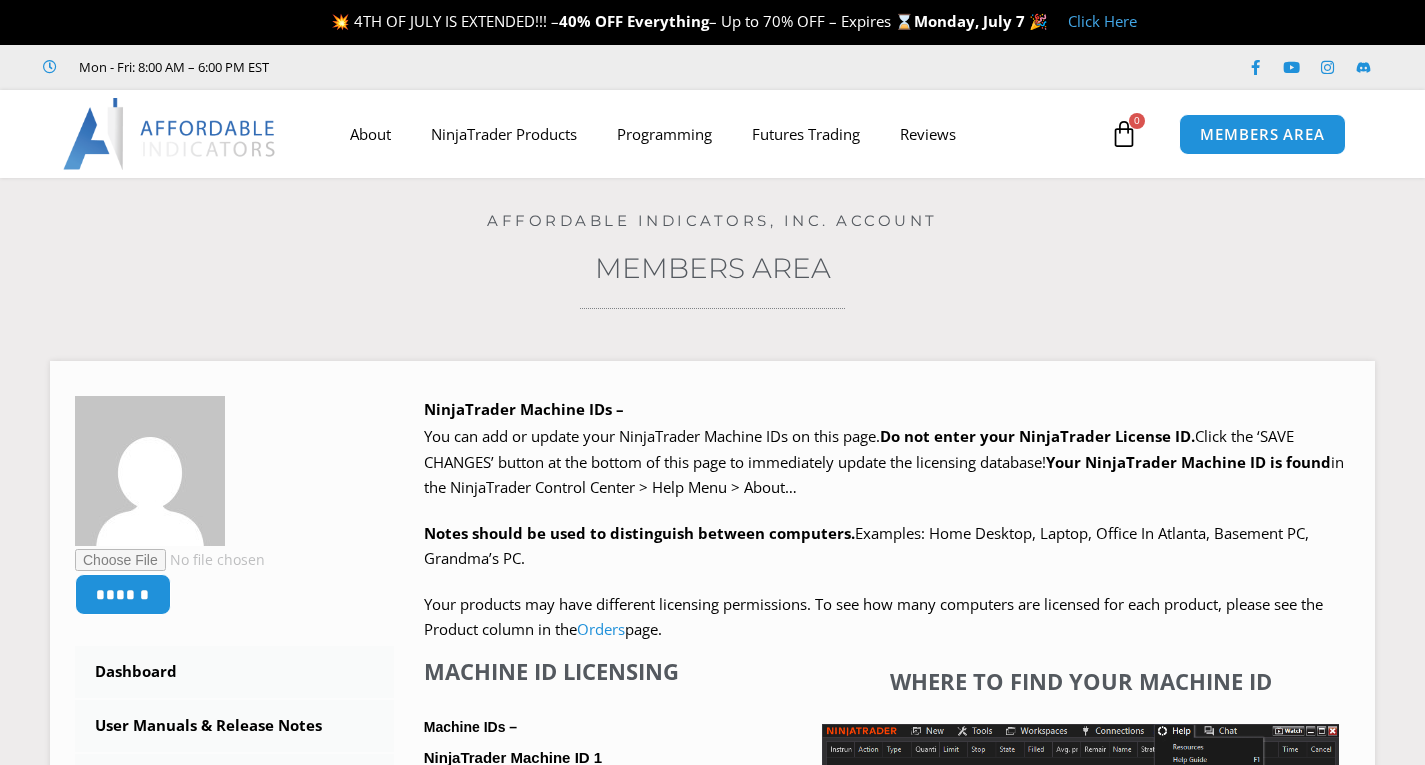 scroll, scrollTop: 0, scrollLeft: 0, axis: both 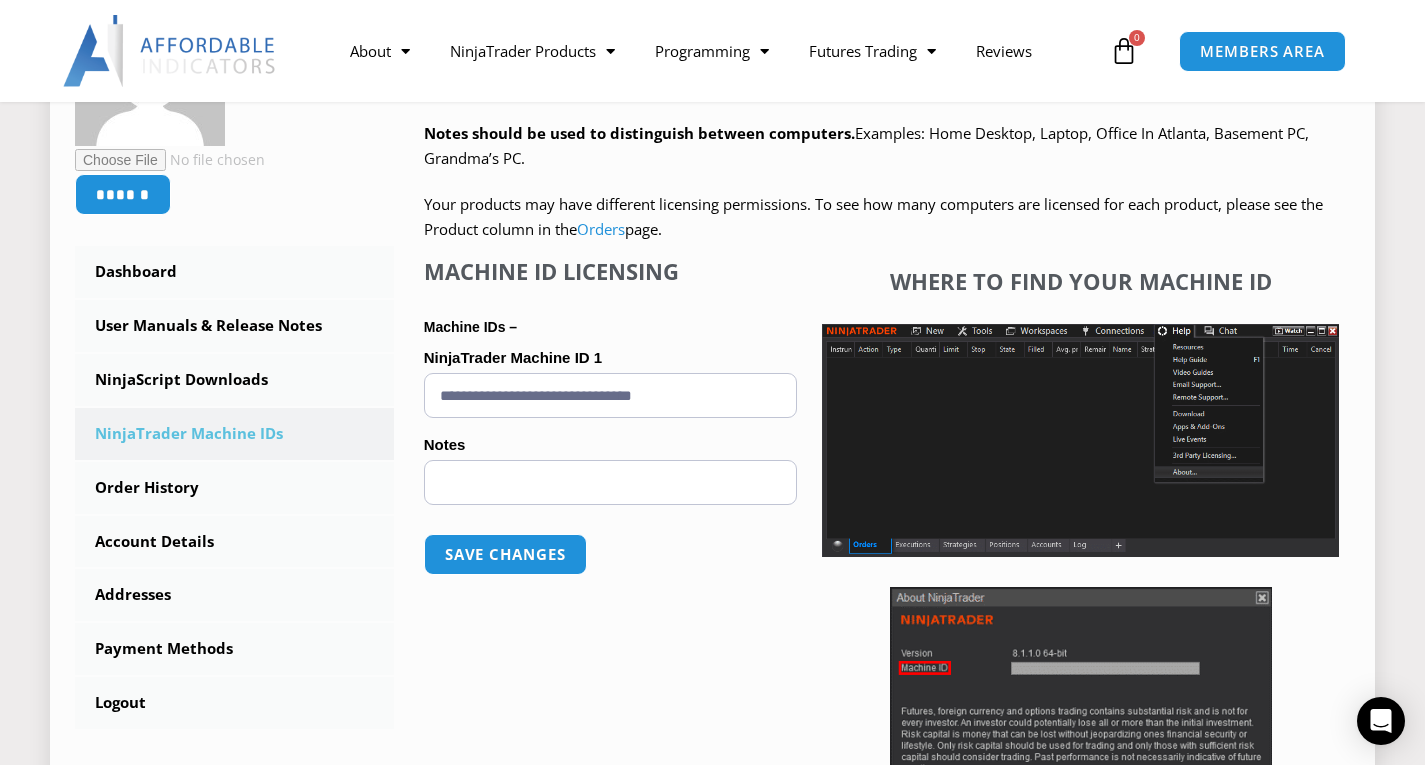 drag, startPoint x: 719, startPoint y: 398, endPoint x: 428, endPoint y: 381, distance: 291.49615 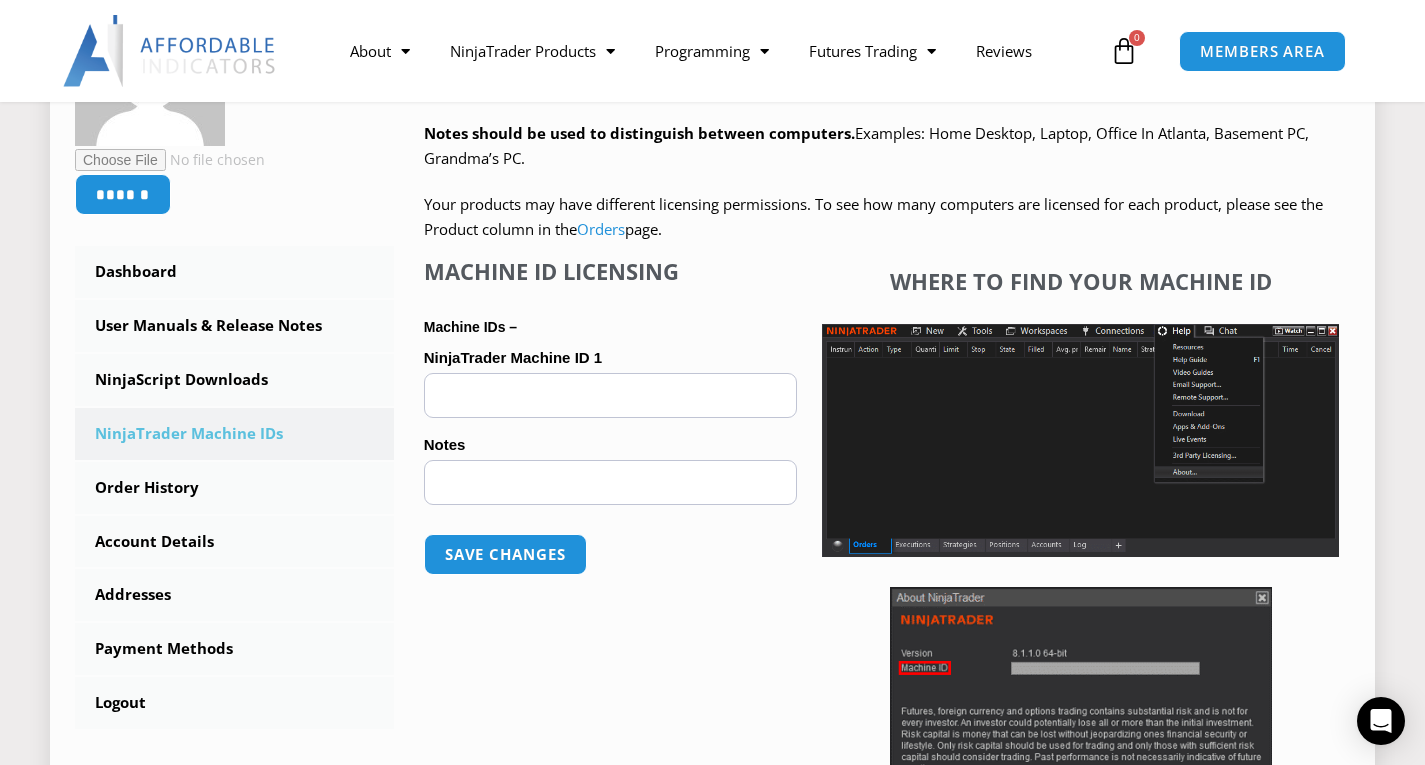 paste on "**********" 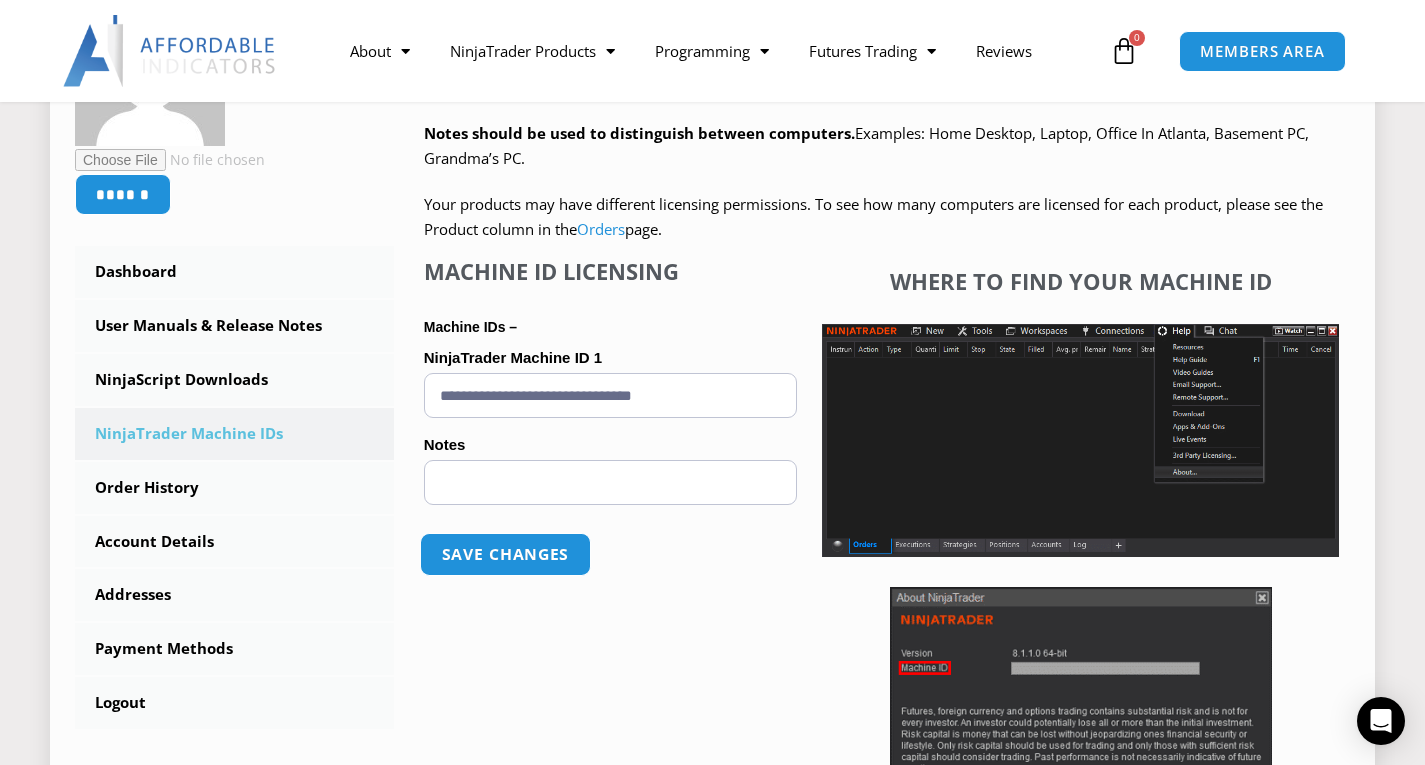 click on "Save changes" at bounding box center (505, 554) 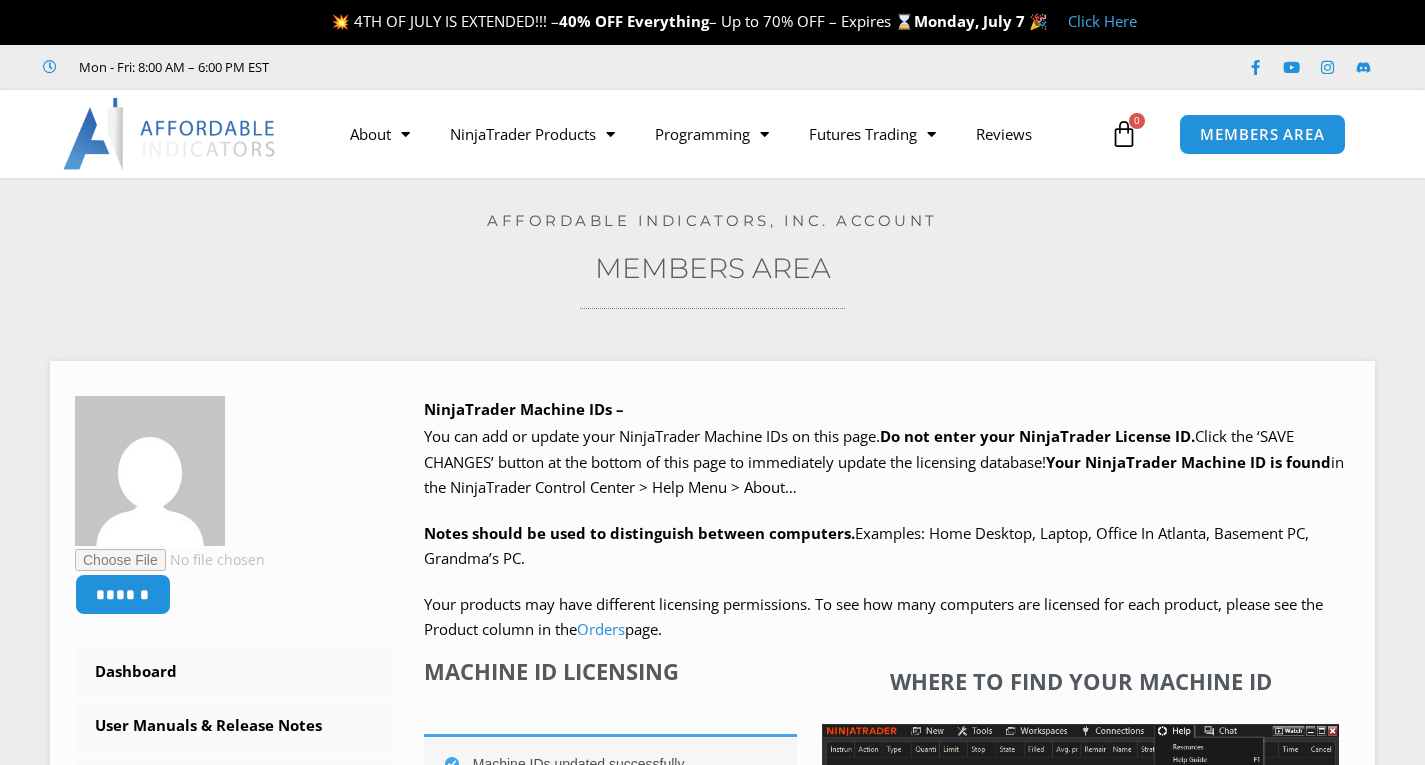 scroll, scrollTop: 0, scrollLeft: 0, axis: both 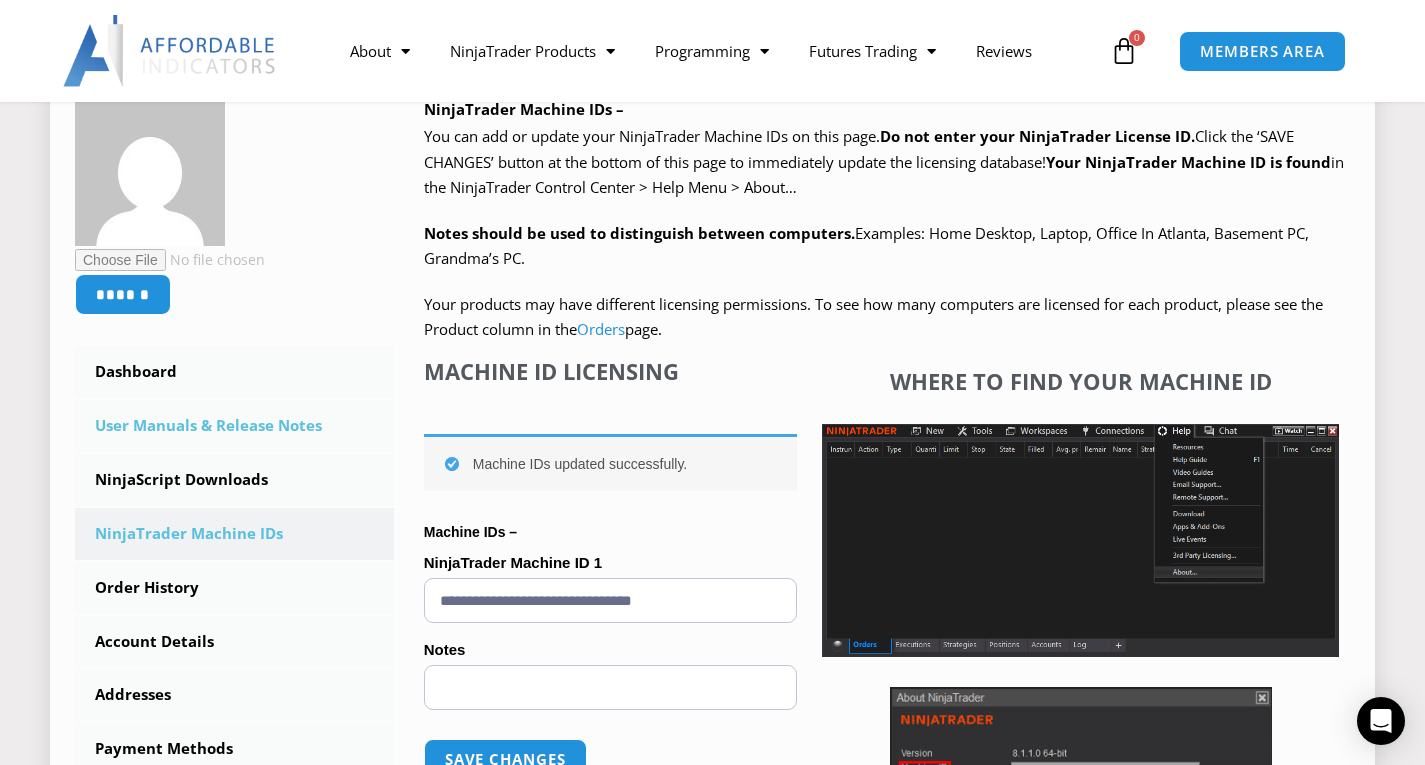 click on "User Manuals & Release Notes" at bounding box center [234, 426] 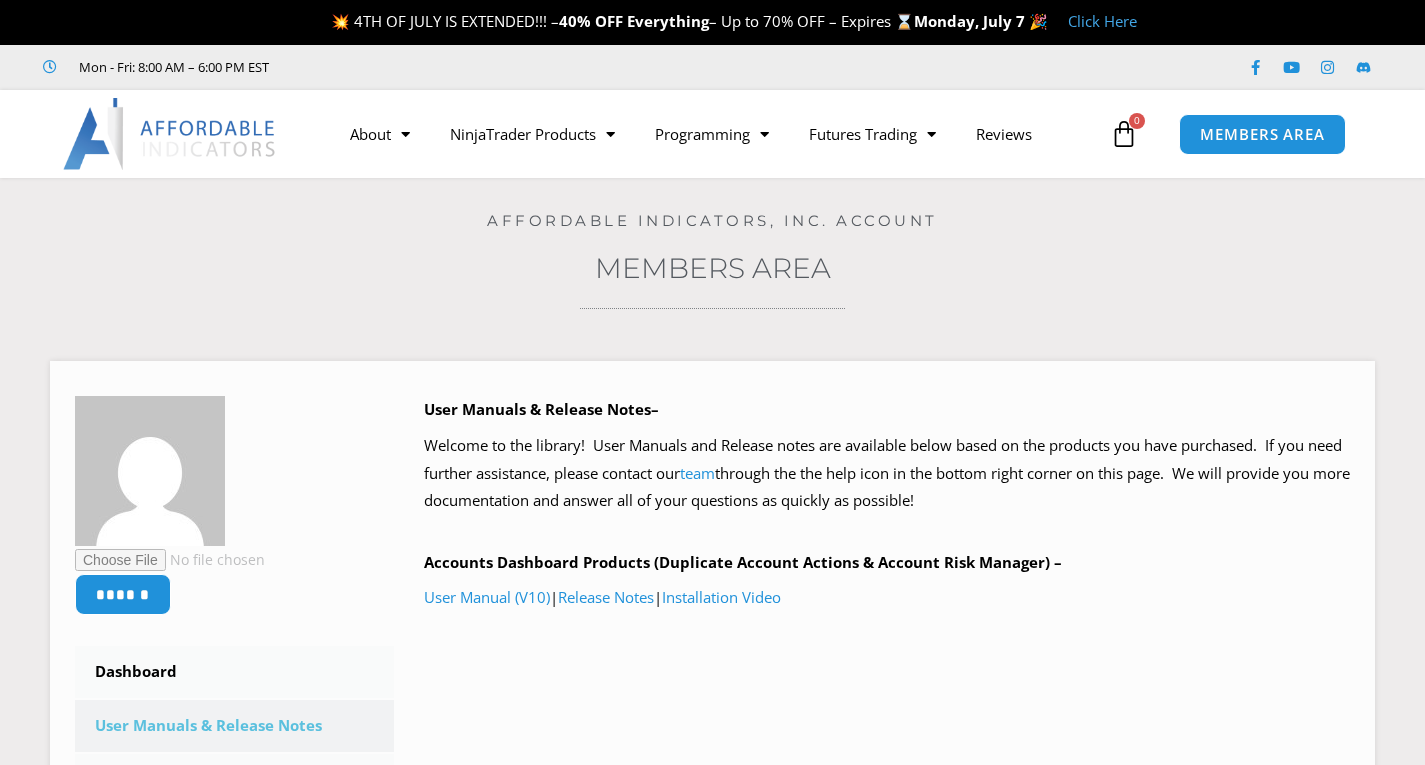 scroll, scrollTop: 0, scrollLeft: 0, axis: both 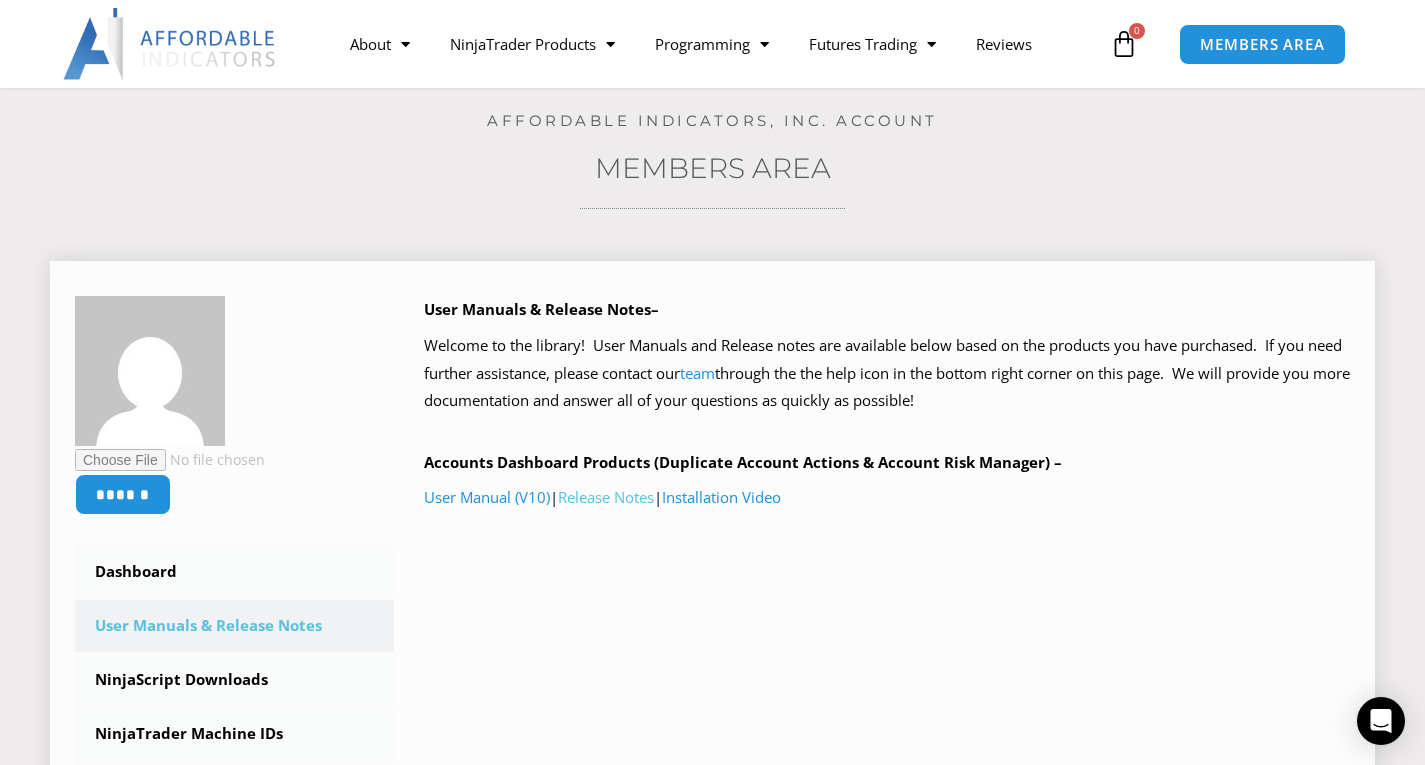 click on "Release Notes" at bounding box center (606, 497) 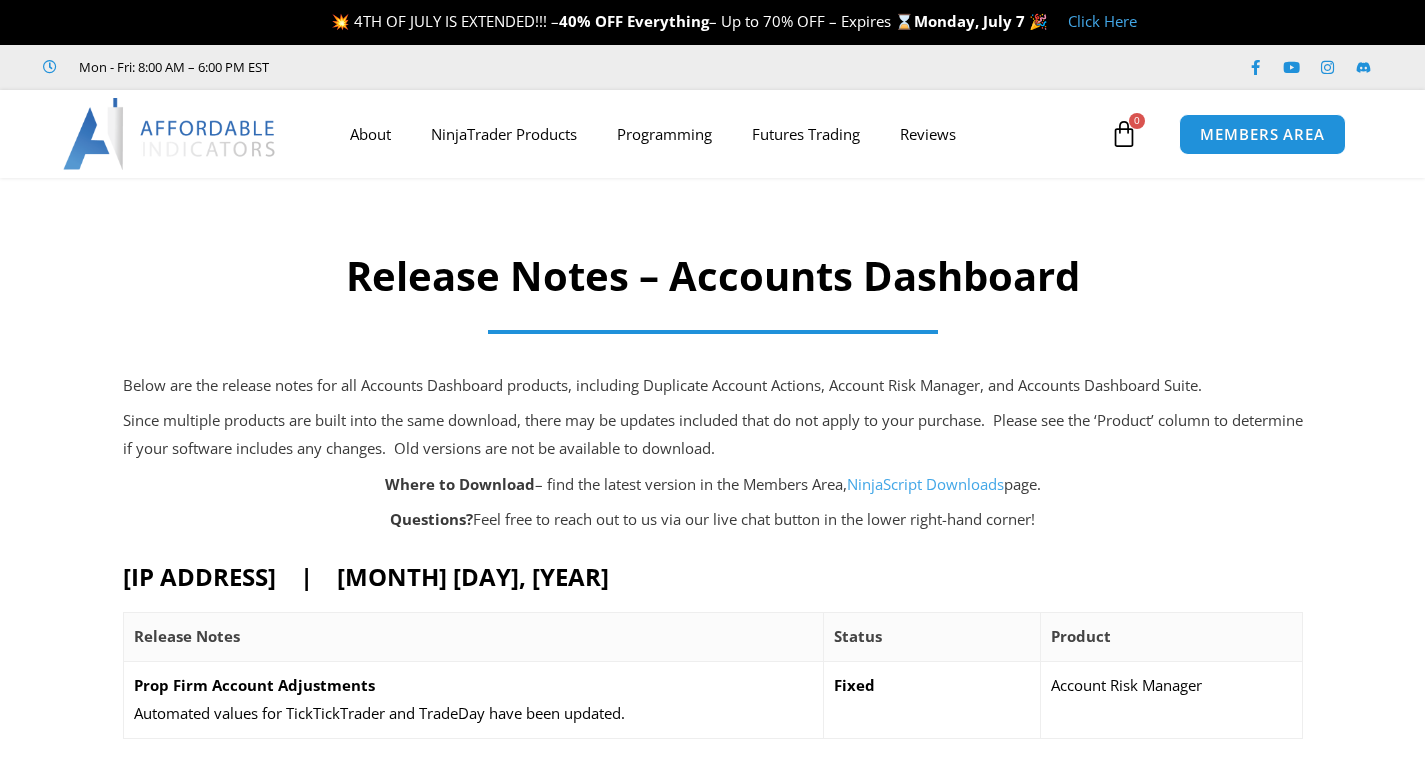 scroll, scrollTop: 0, scrollLeft: 0, axis: both 